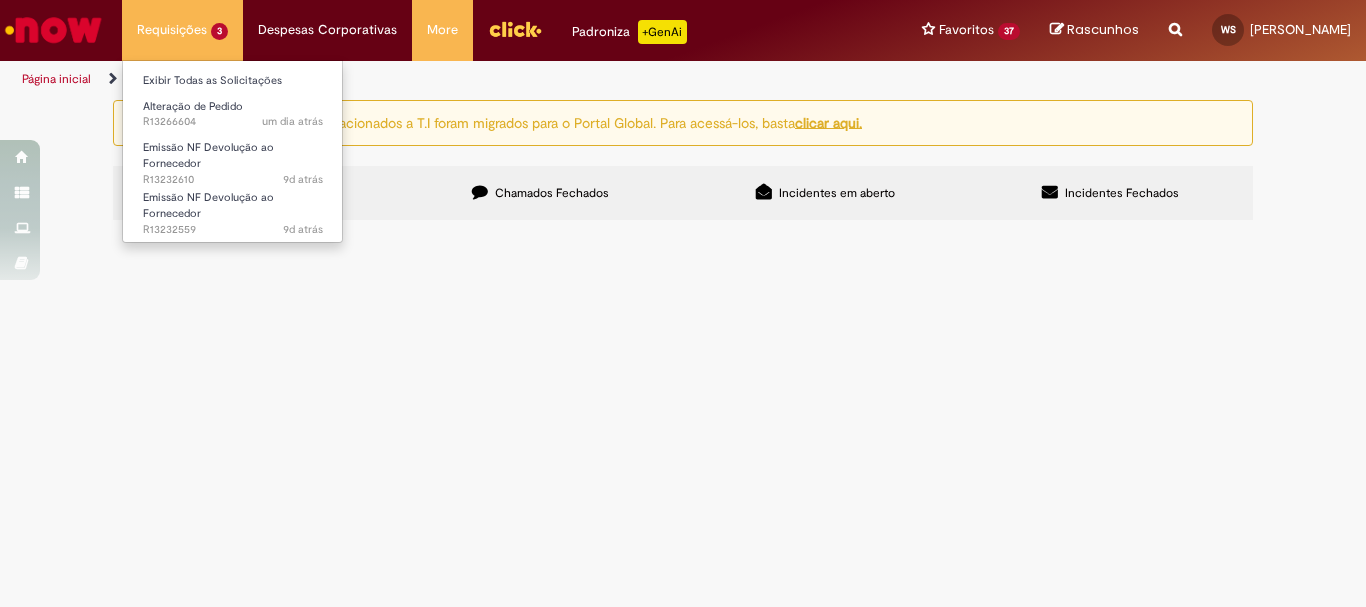 scroll, scrollTop: 0, scrollLeft: 0, axis: both 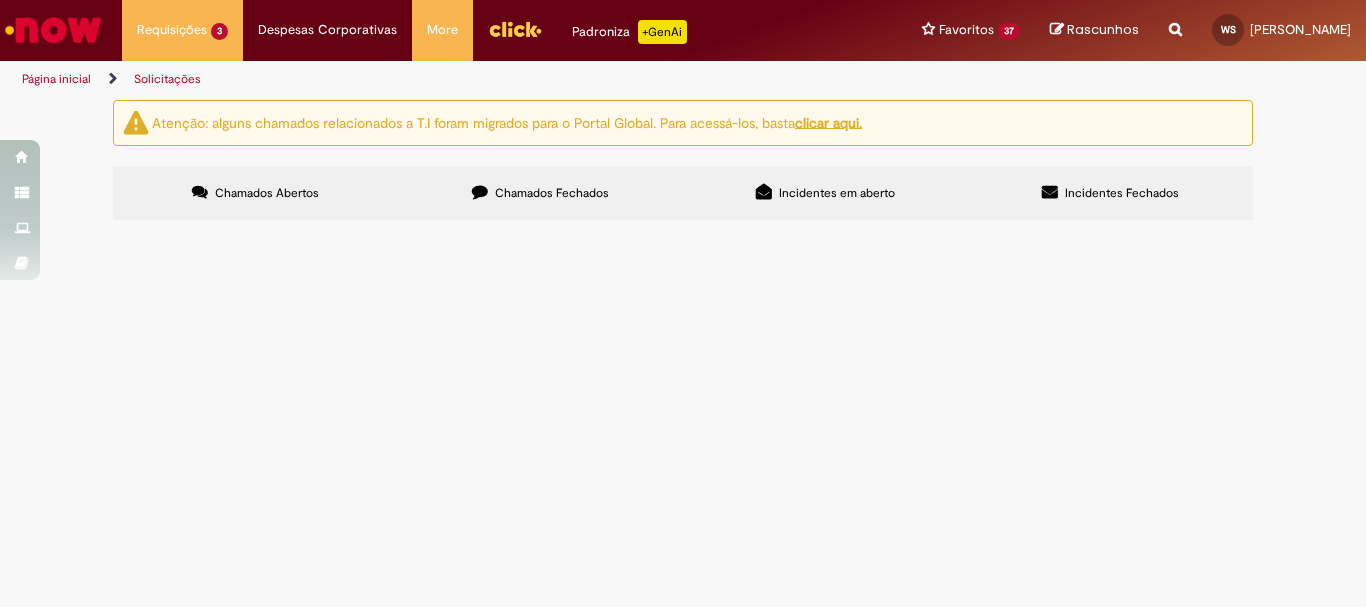 click on "Página inicial" at bounding box center [56, 79] 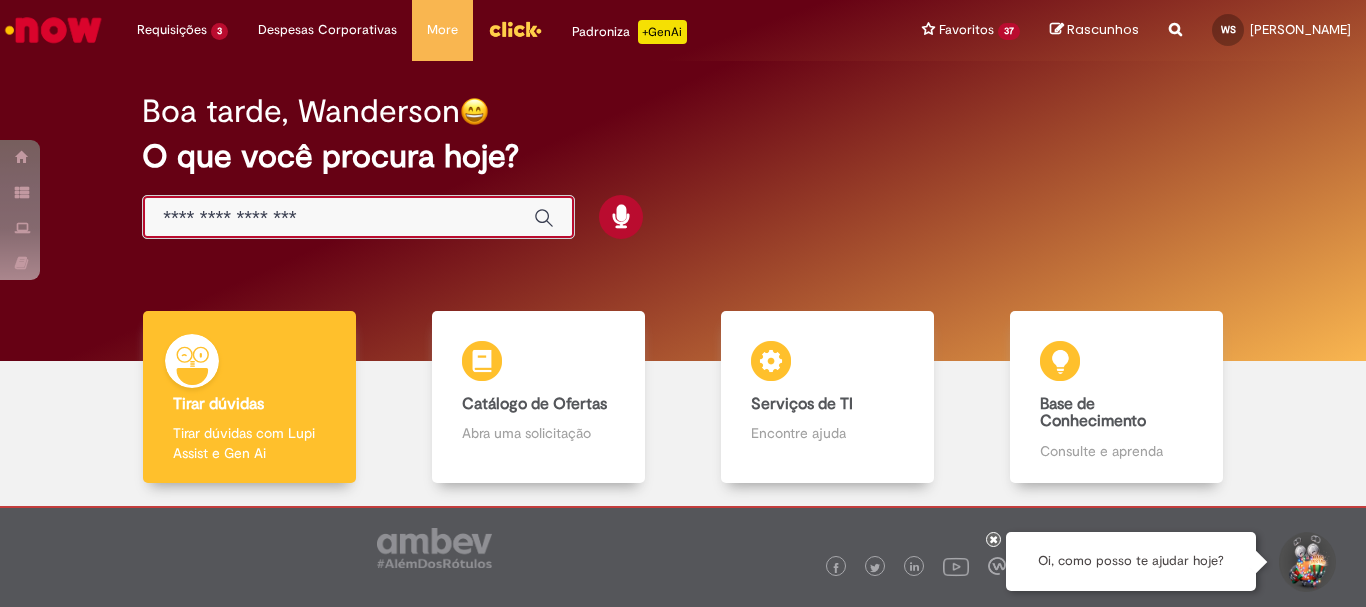 click at bounding box center [338, 218] 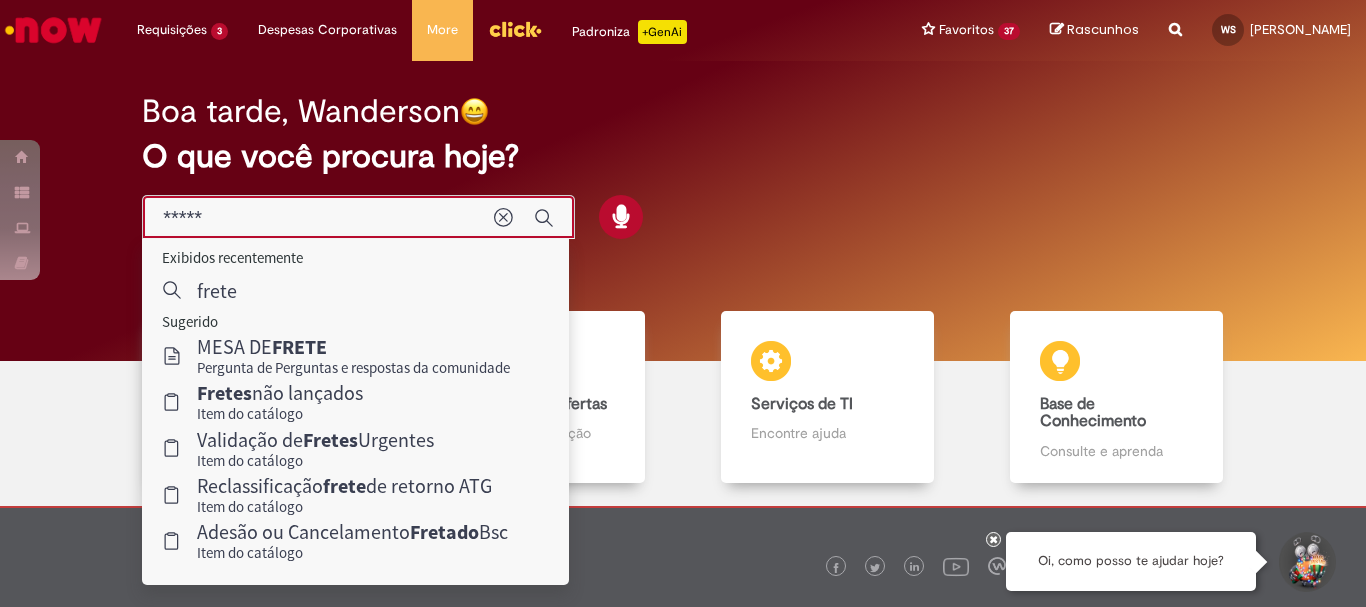 type on "*****" 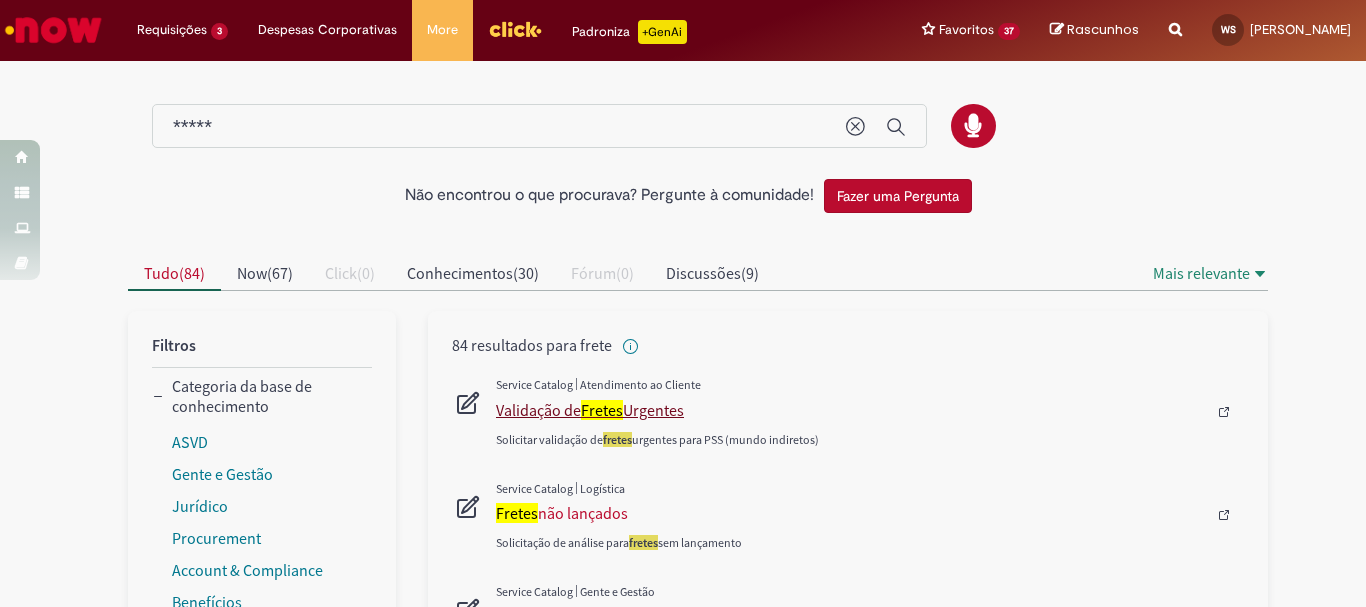 click on "Validação de  Fretes  Urgentes" at bounding box center [851, 410] 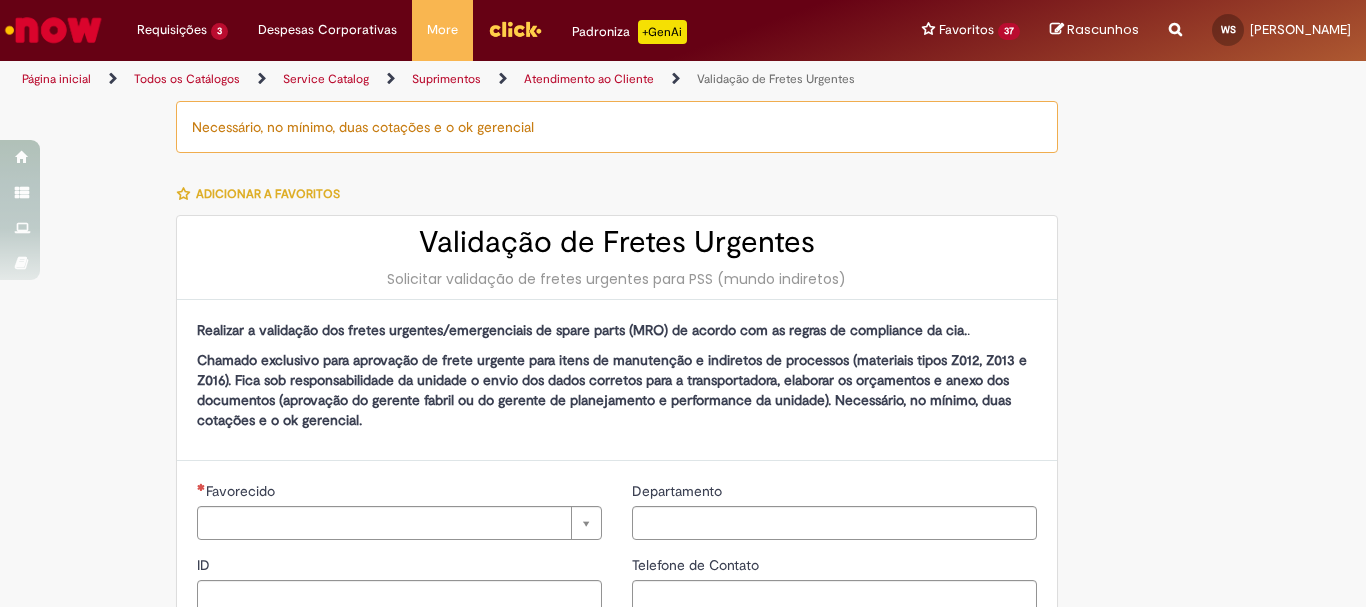 type on "********" 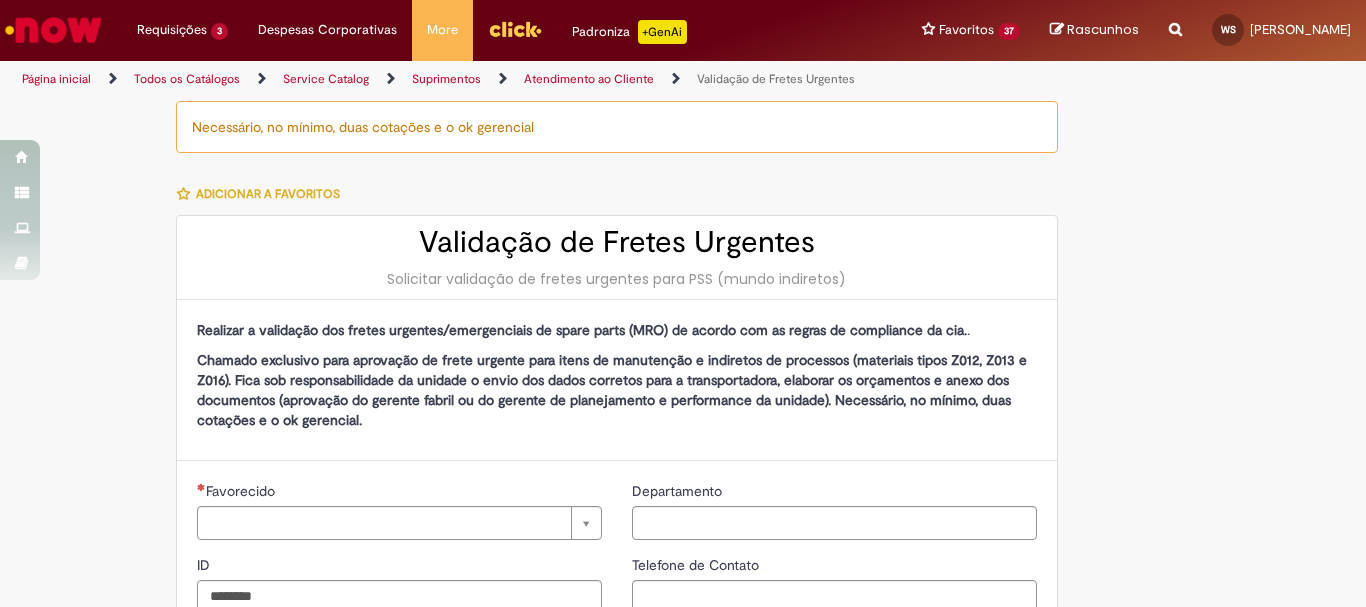 type on "**********" 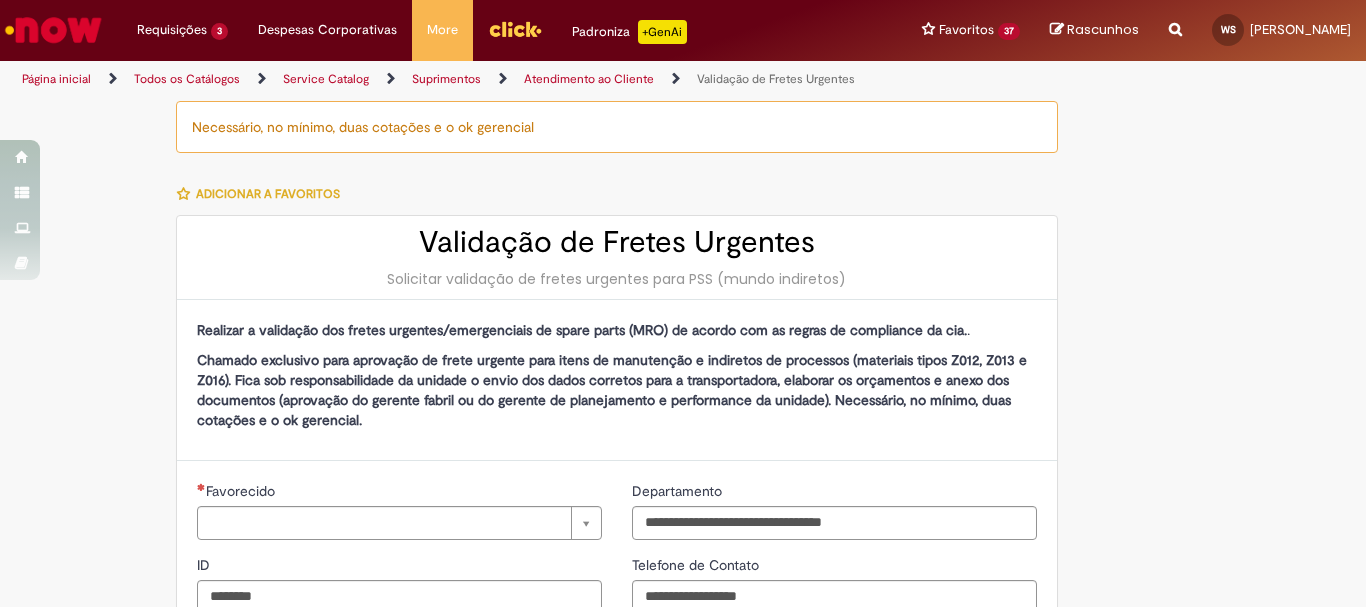 type on "**********" 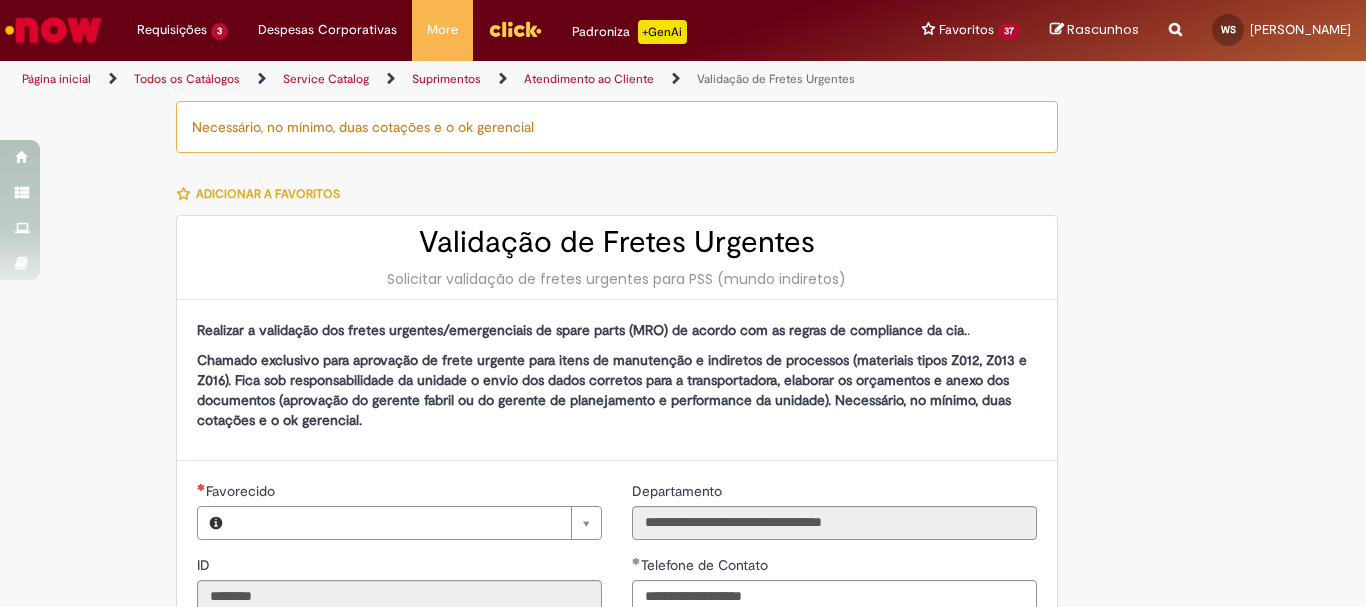 type on "**********" 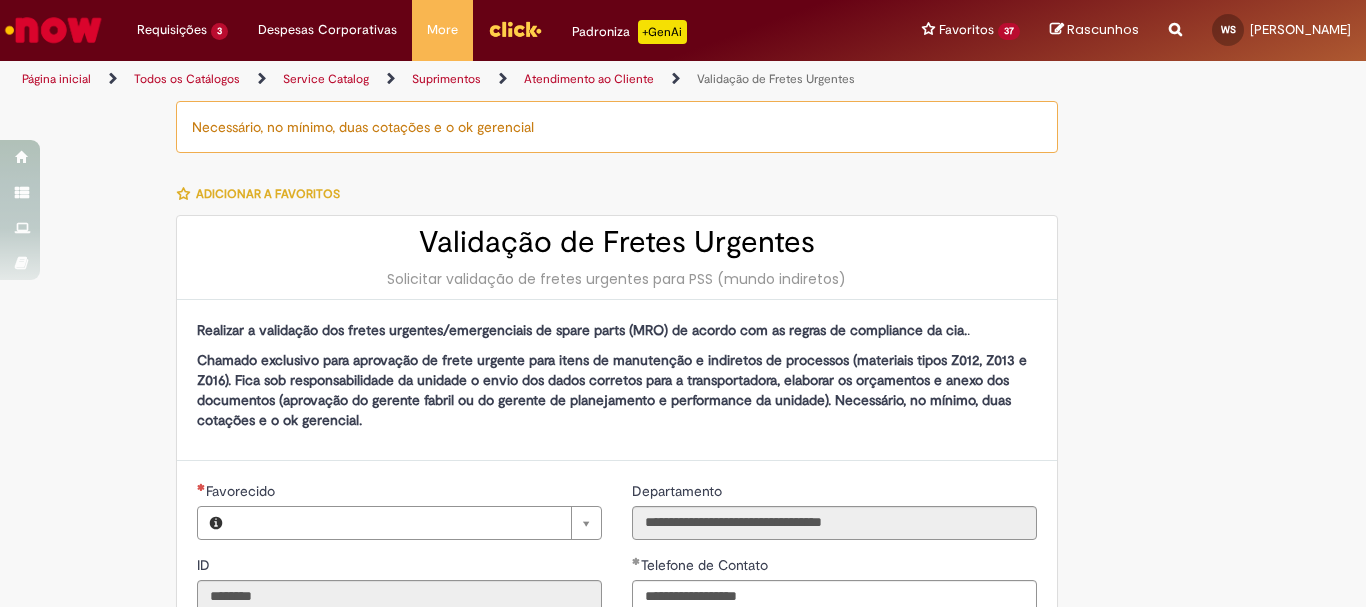 type on "**********" 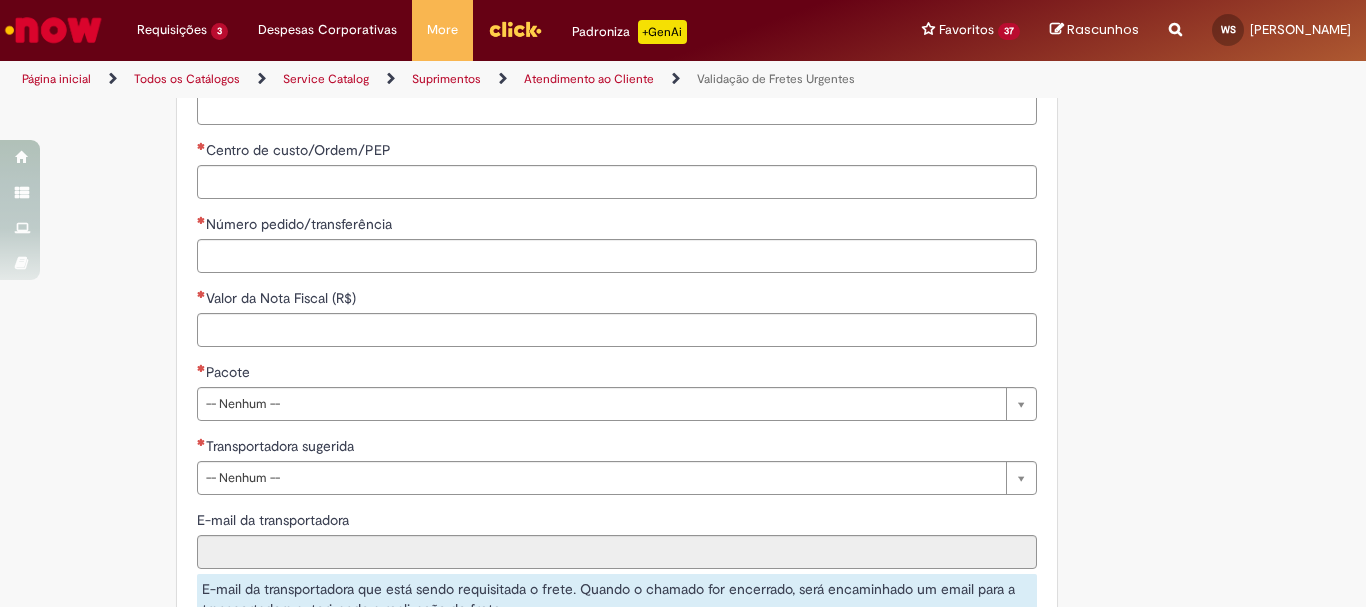 scroll, scrollTop: 1300, scrollLeft: 0, axis: vertical 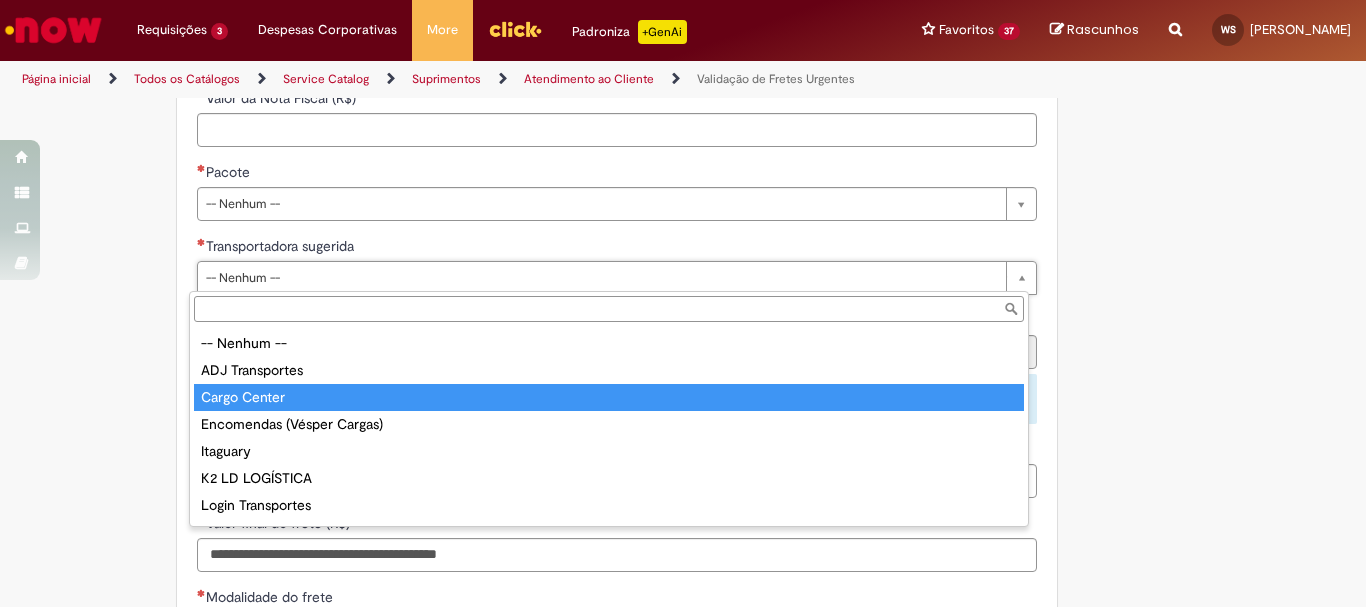 type on "**********" 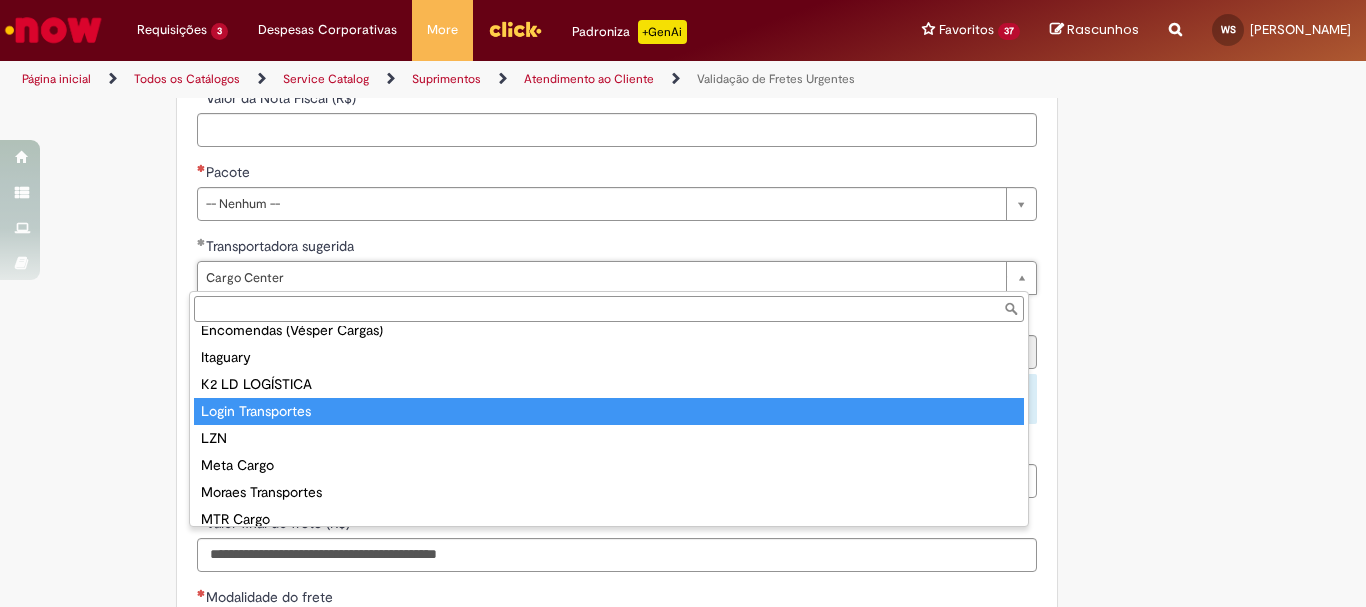 scroll, scrollTop: 0, scrollLeft: 0, axis: both 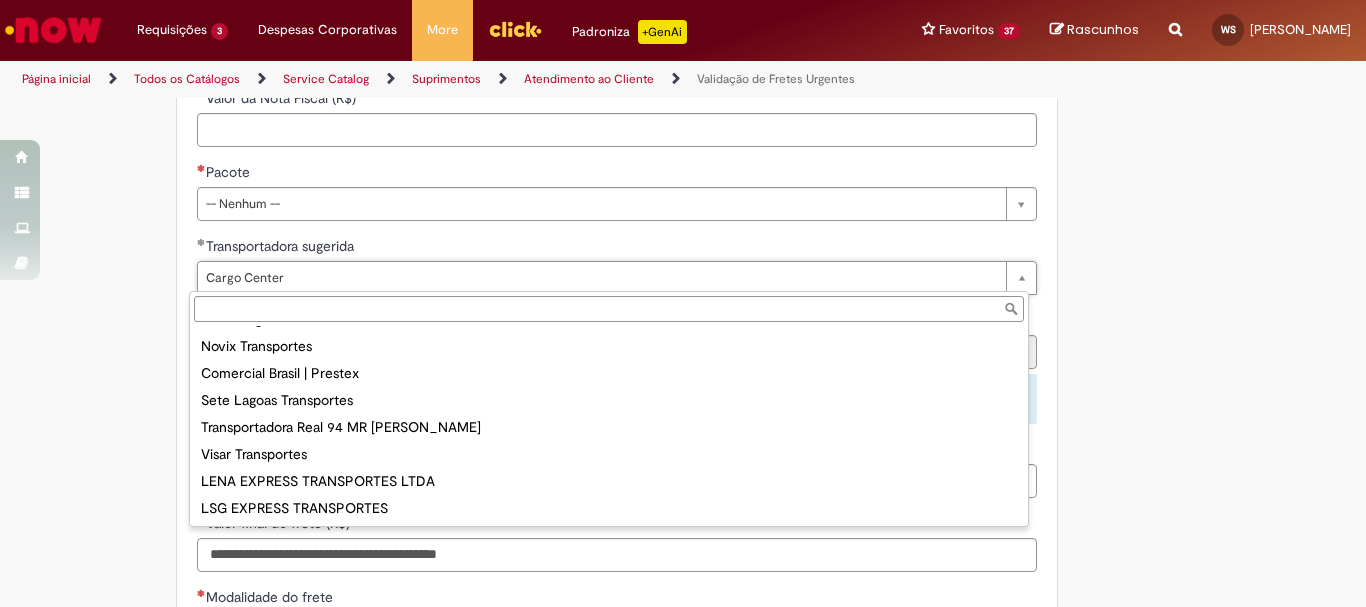 type on "**********" 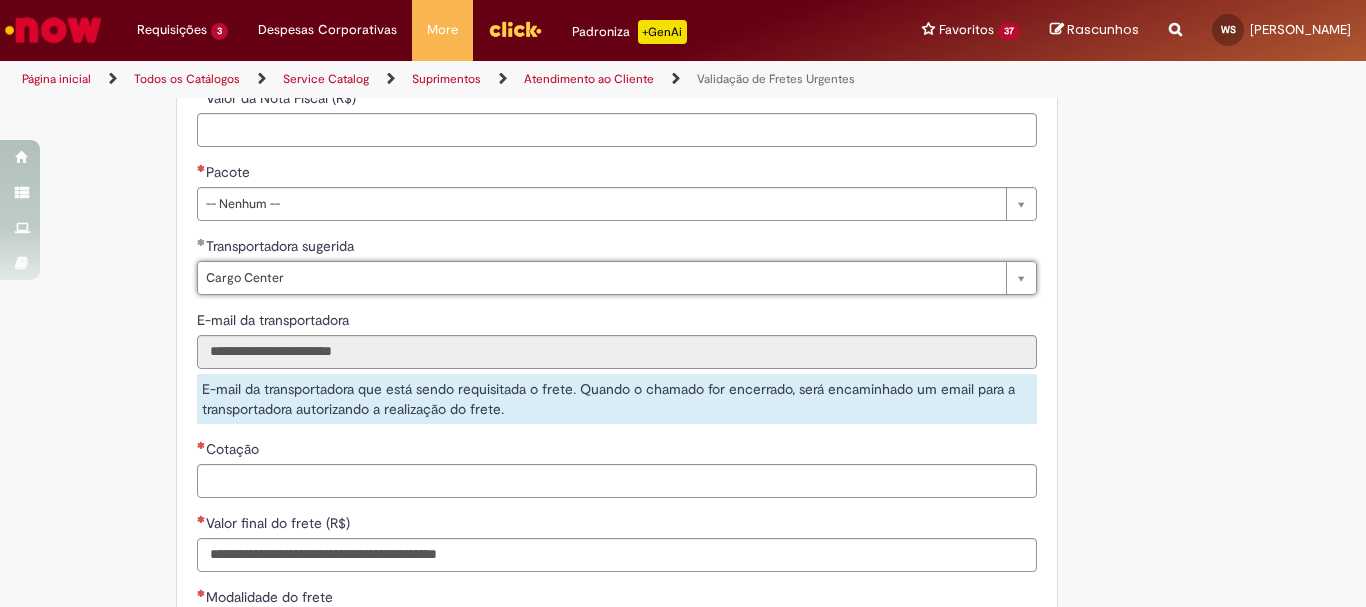 scroll, scrollTop: 0, scrollLeft: 83, axis: horizontal 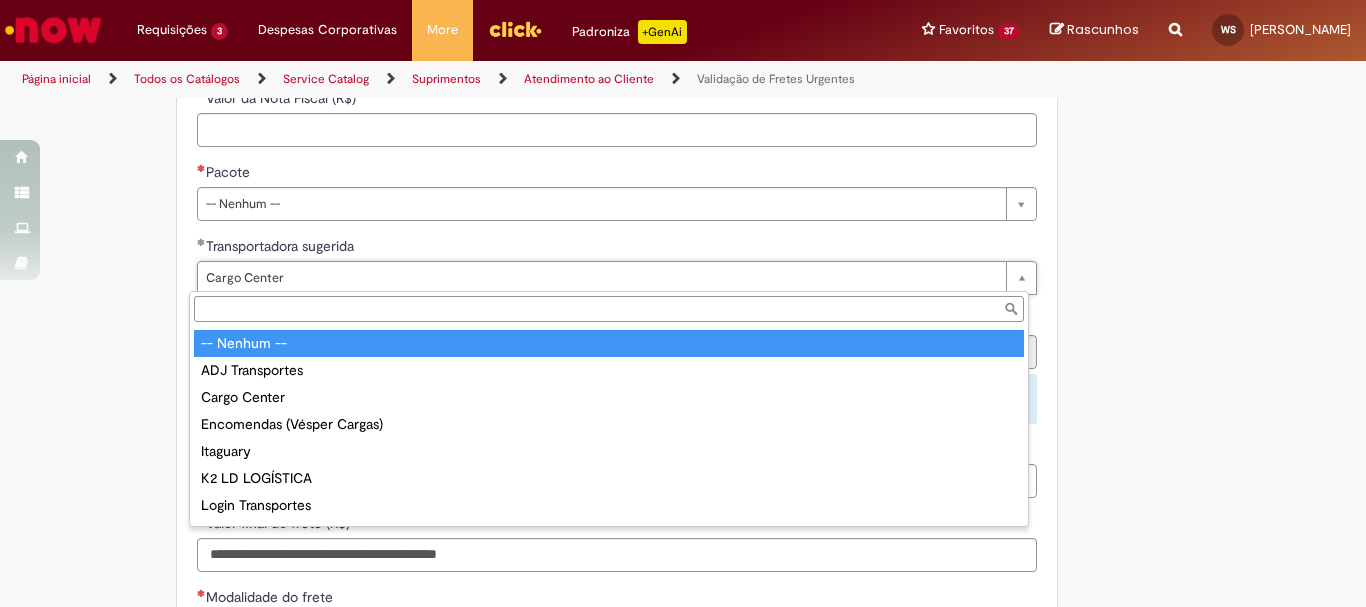 type on "**********" 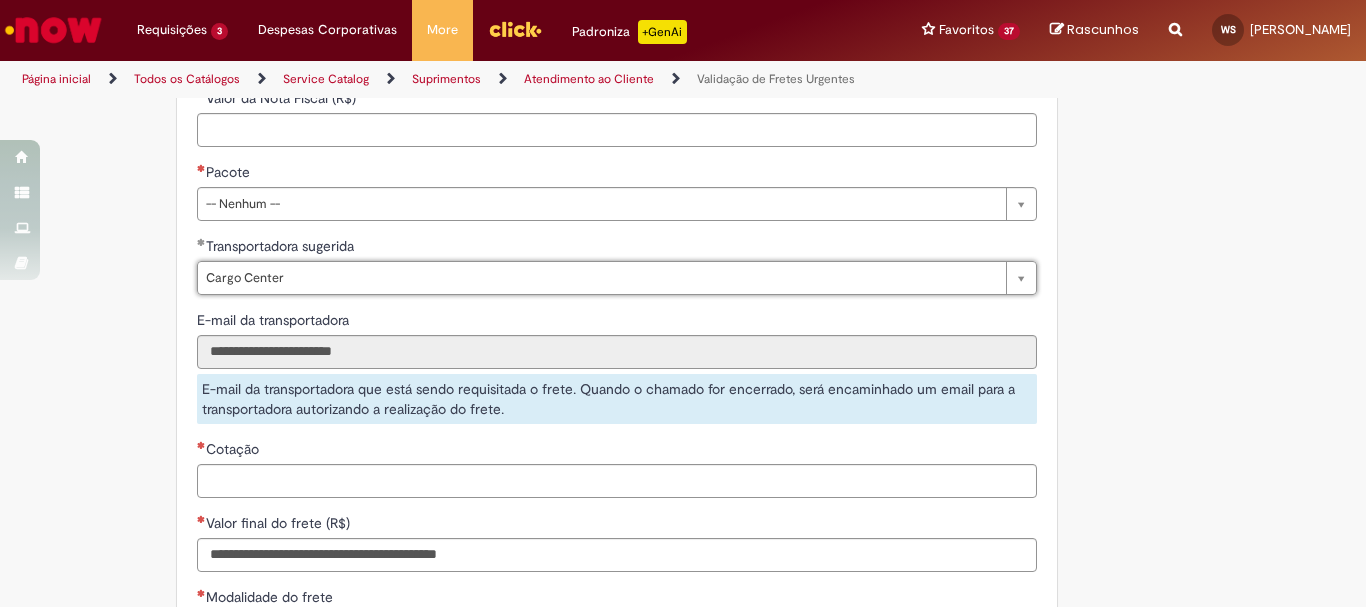 drag, startPoint x: 286, startPoint y: 275, endPoint x: 128, endPoint y: 273, distance: 158.01266 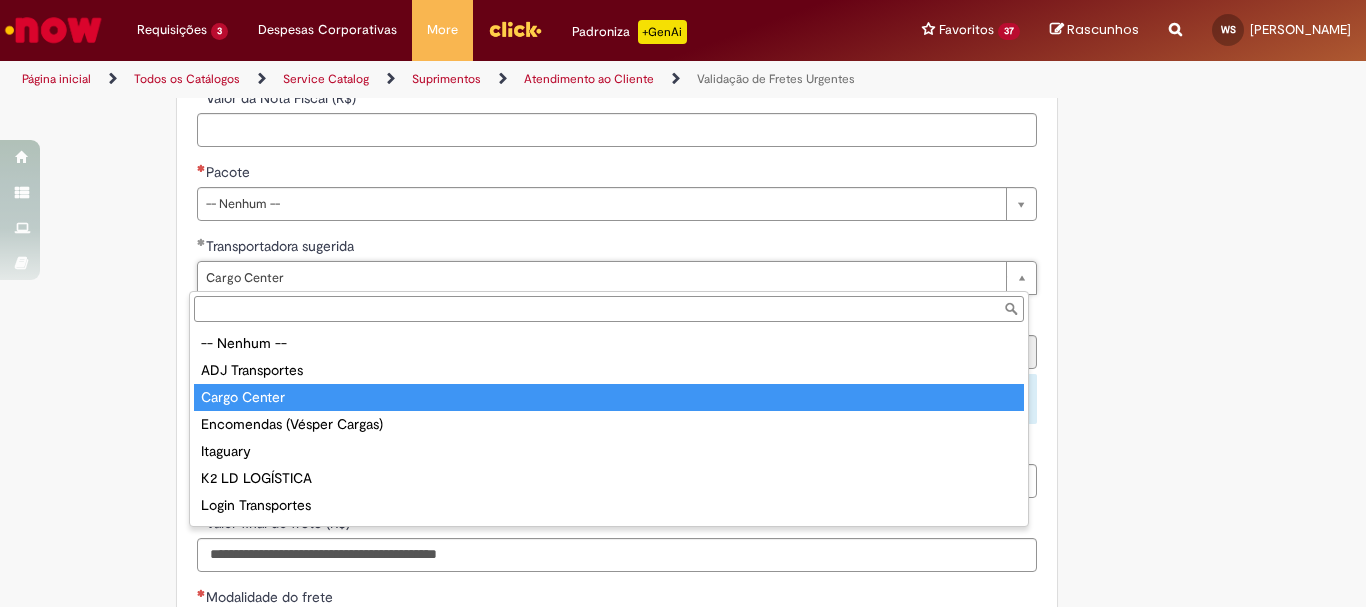drag, startPoint x: 288, startPoint y: 275, endPoint x: 166, endPoint y: 288, distance: 122.69067 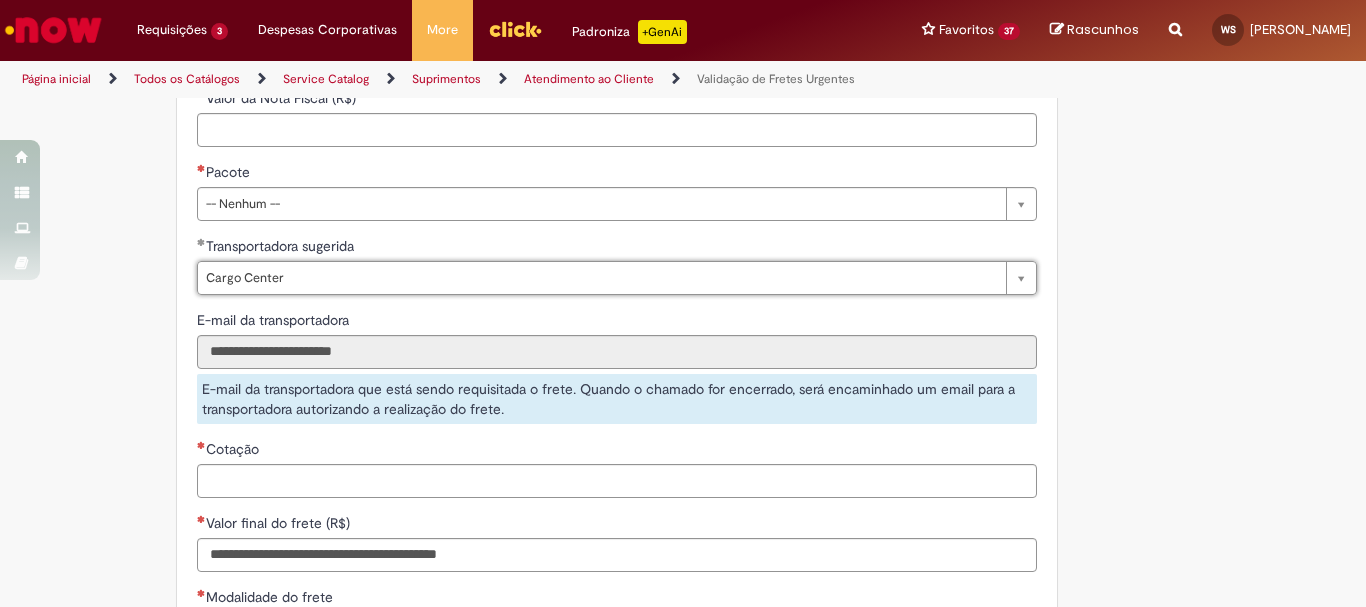 scroll, scrollTop: 0, scrollLeft: 0, axis: both 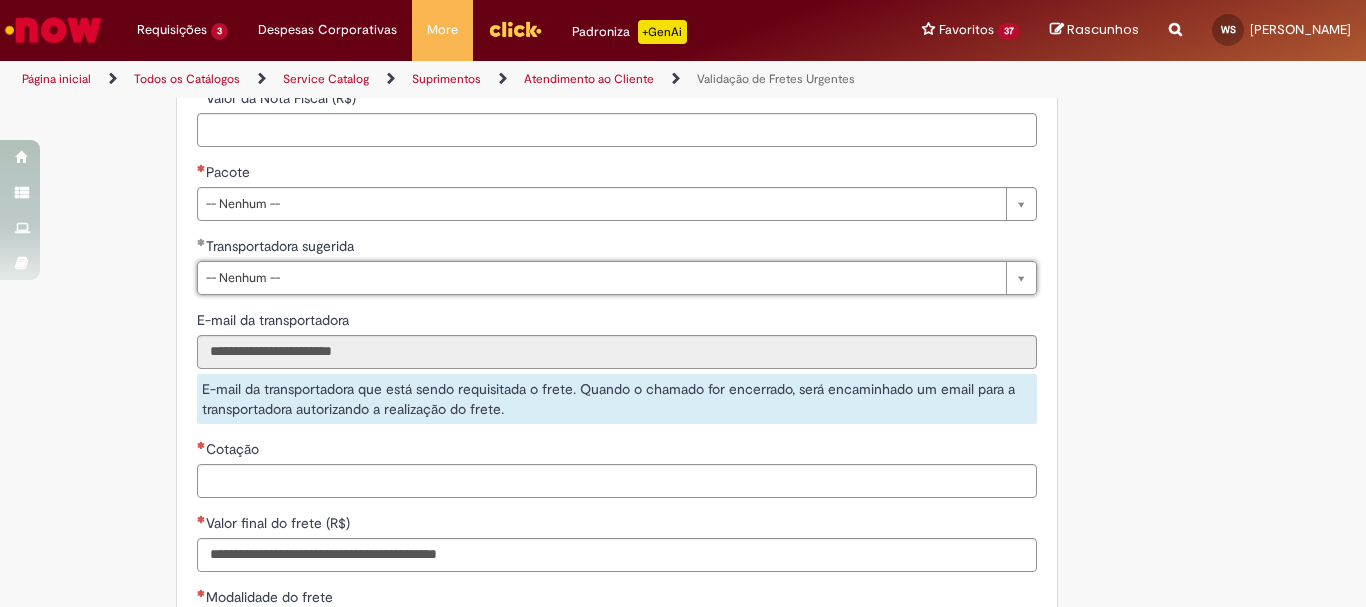 type on "**********" 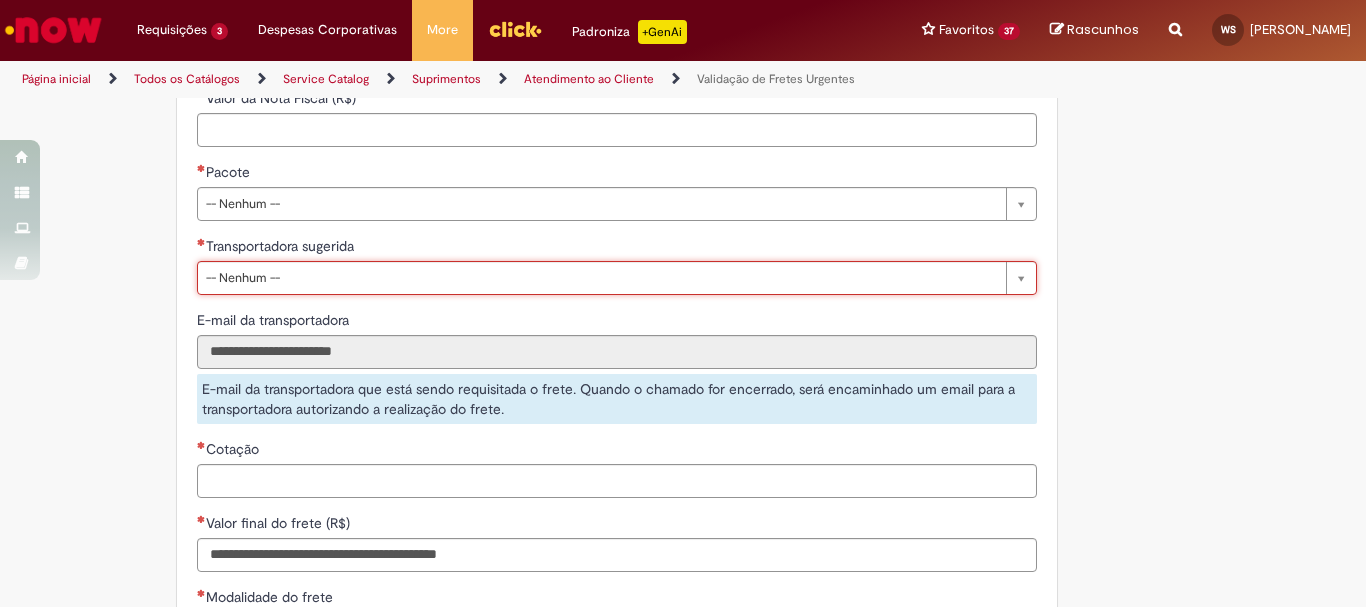 scroll, scrollTop: 0, scrollLeft: 0, axis: both 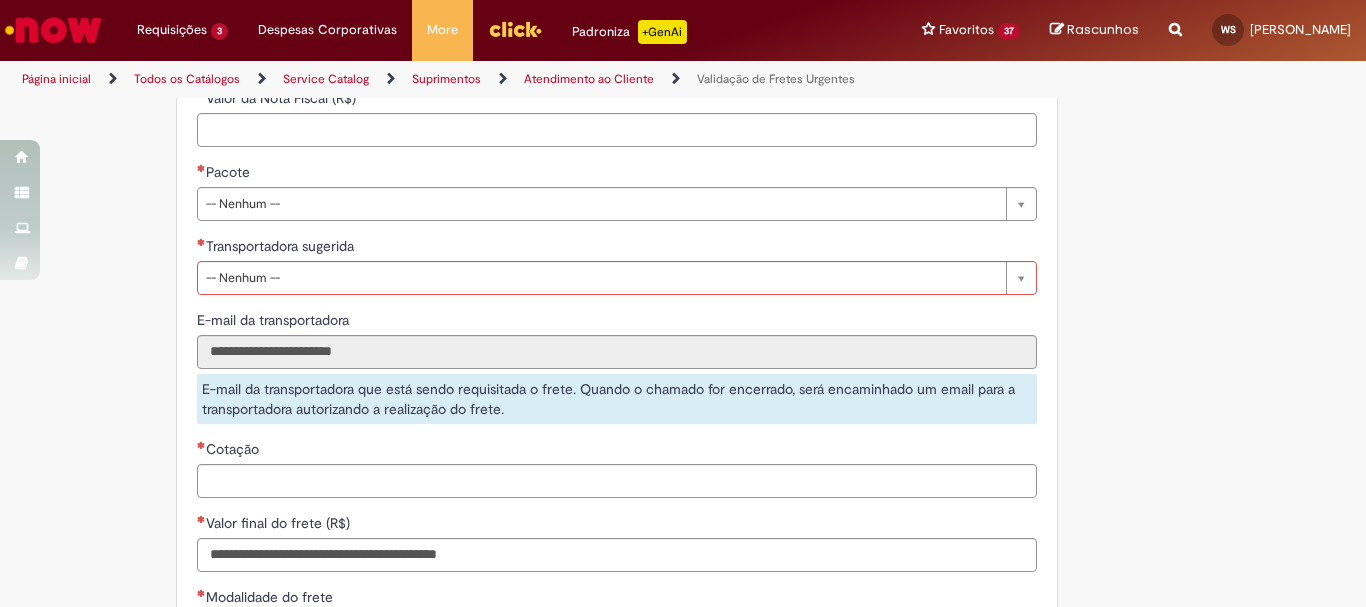 click on "**********" at bounding box center (683, -100) 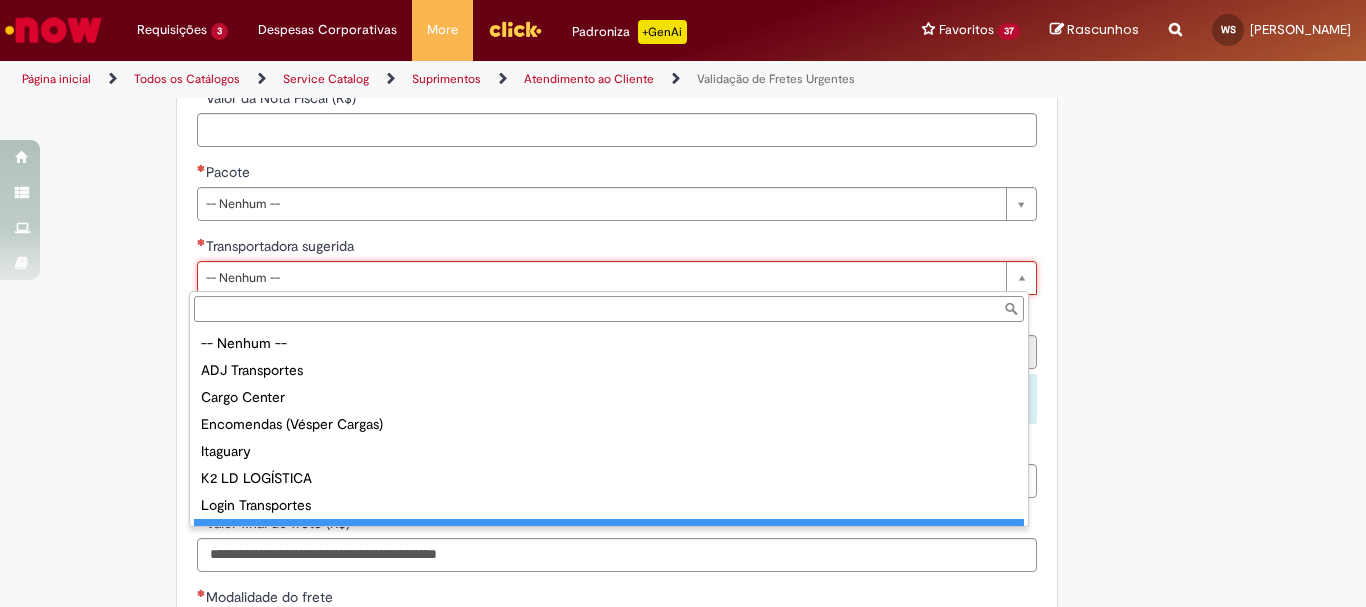 scroll, scrollTop: 16, scrollLeft: 0, axis: vertical 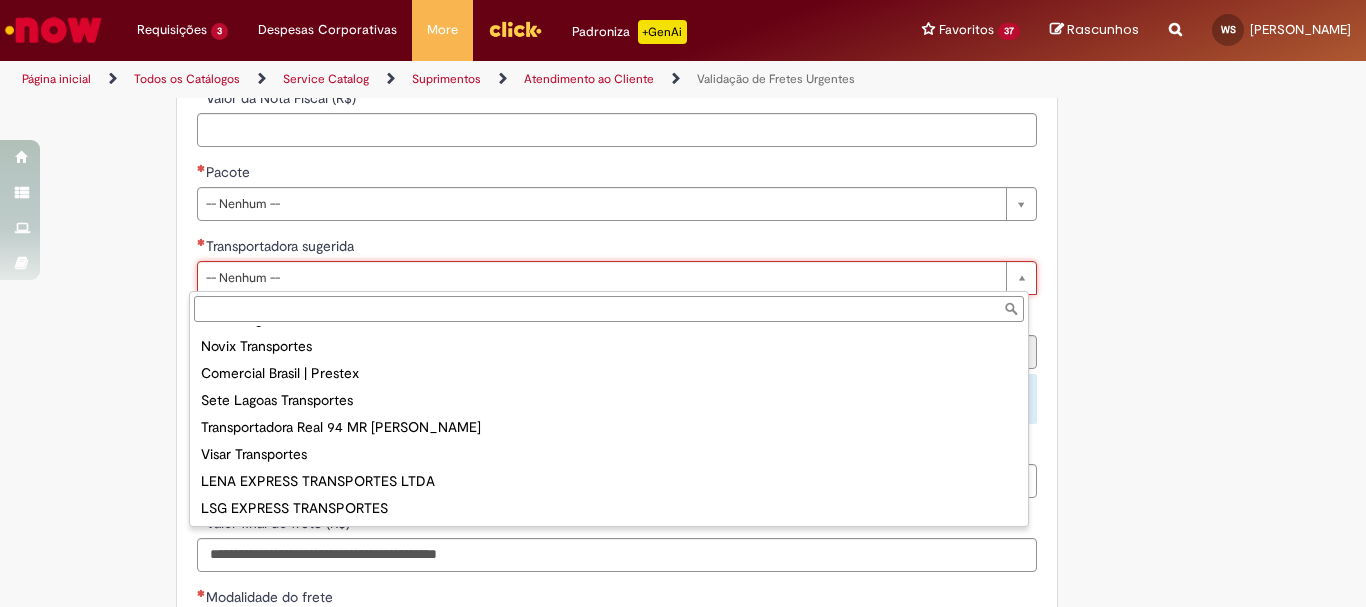 type on "**********" 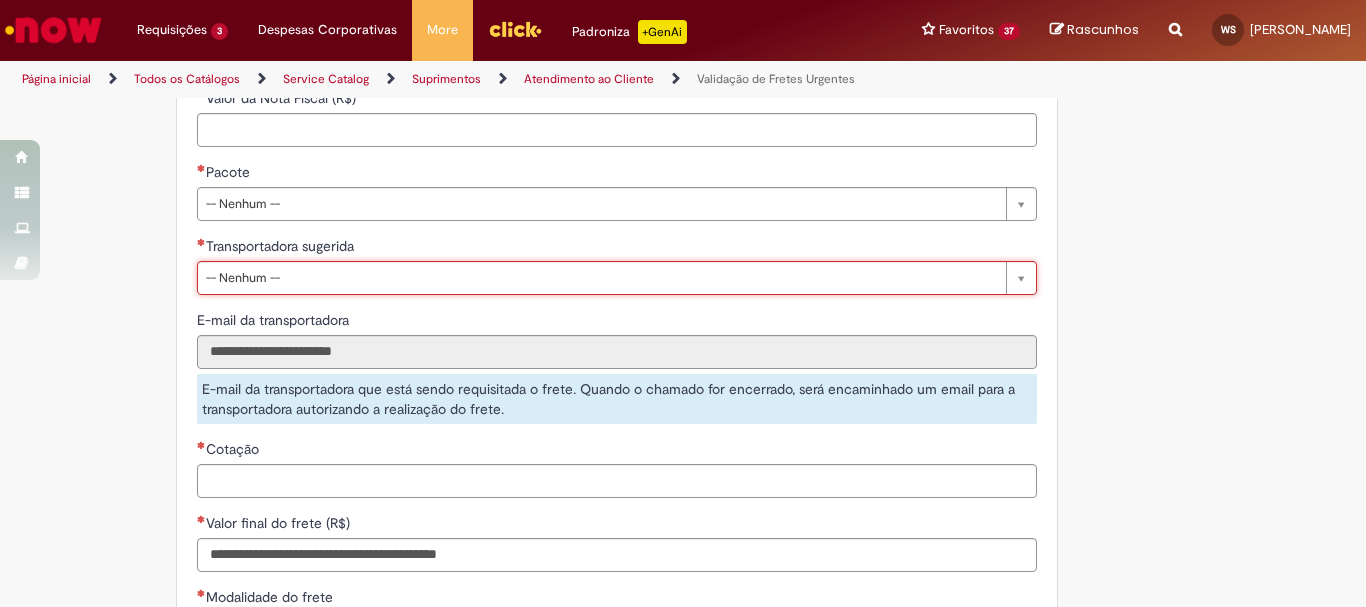 scroll, scrollTop: 0, scrollLeft: 82, axis: horizontal 